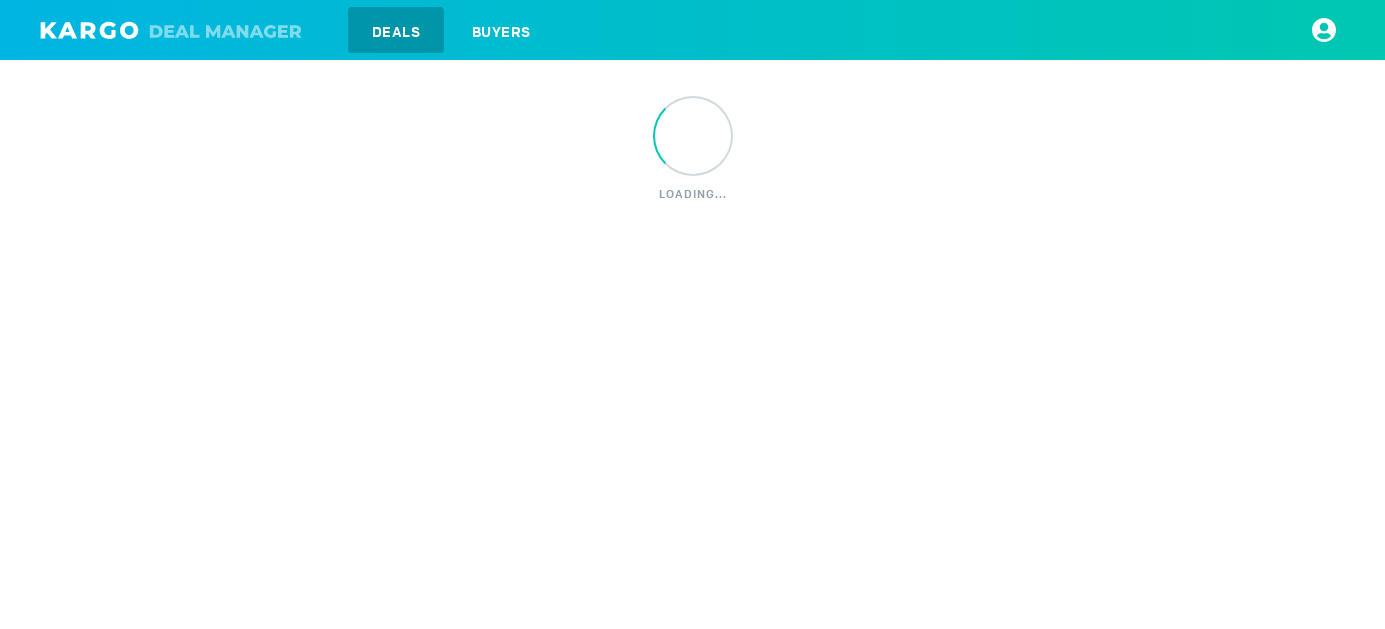 scroll, scrollTop: 0, scrollLeft: 0, axis: both 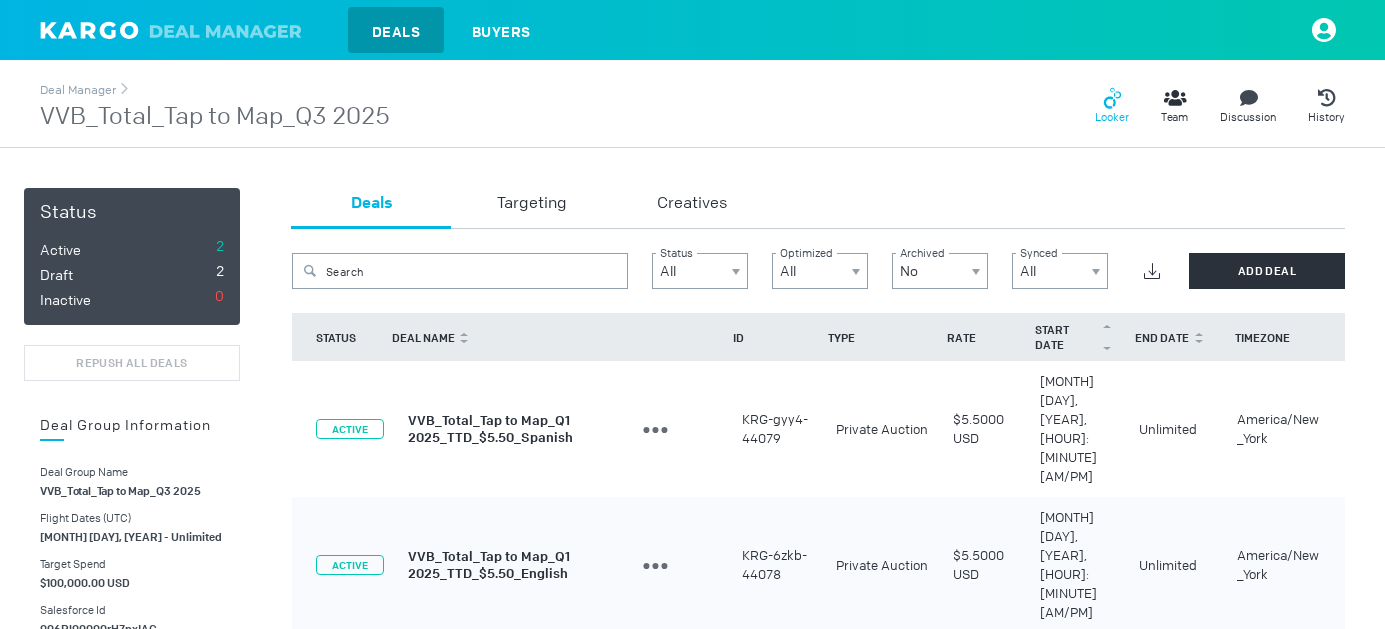 click at bounding box center (1108, 103) 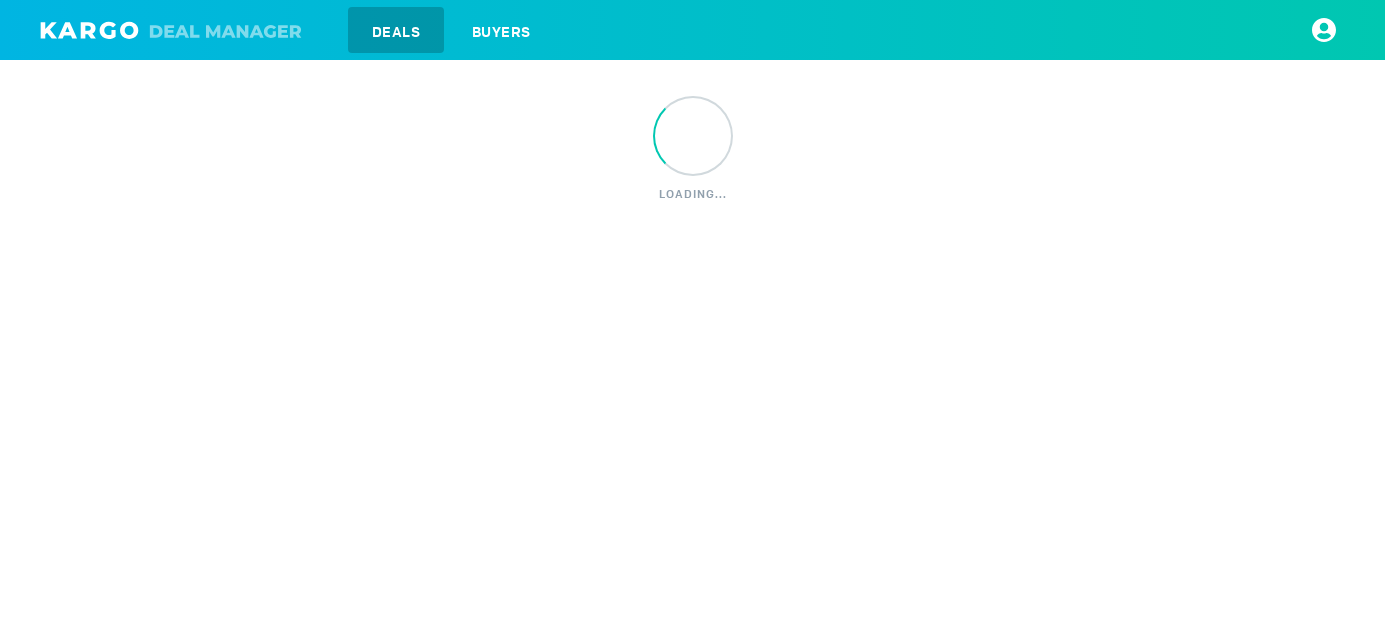 scroll, scrollTop: 0, scrollLeft: 0, axis: both 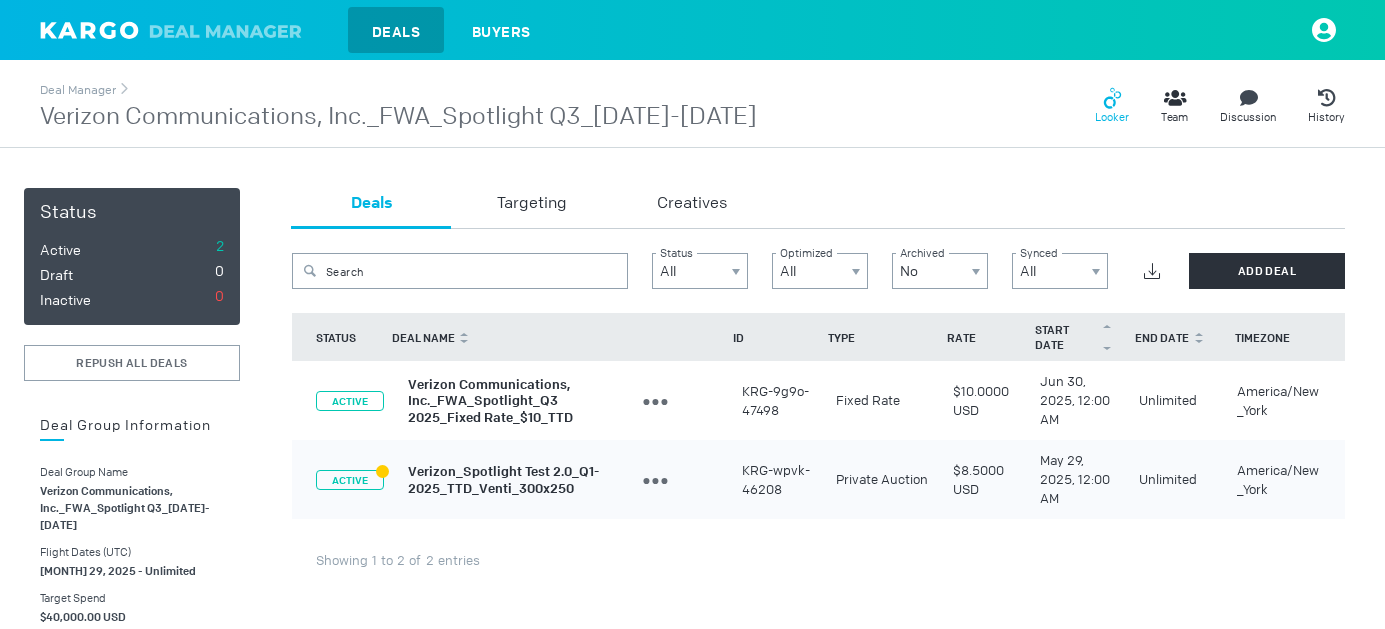 click on "Looker" at bounding box center [1112, 106] 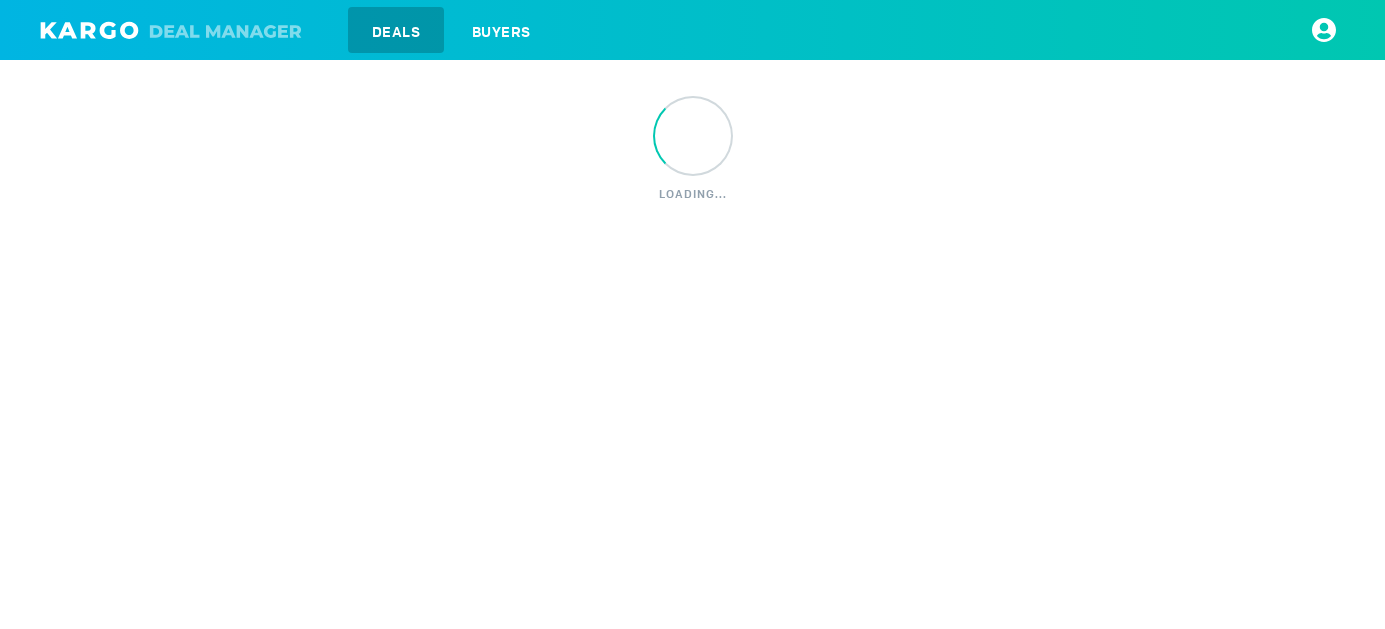 scroll, scrollTop: 0, scrollLeft: 0, axis: both 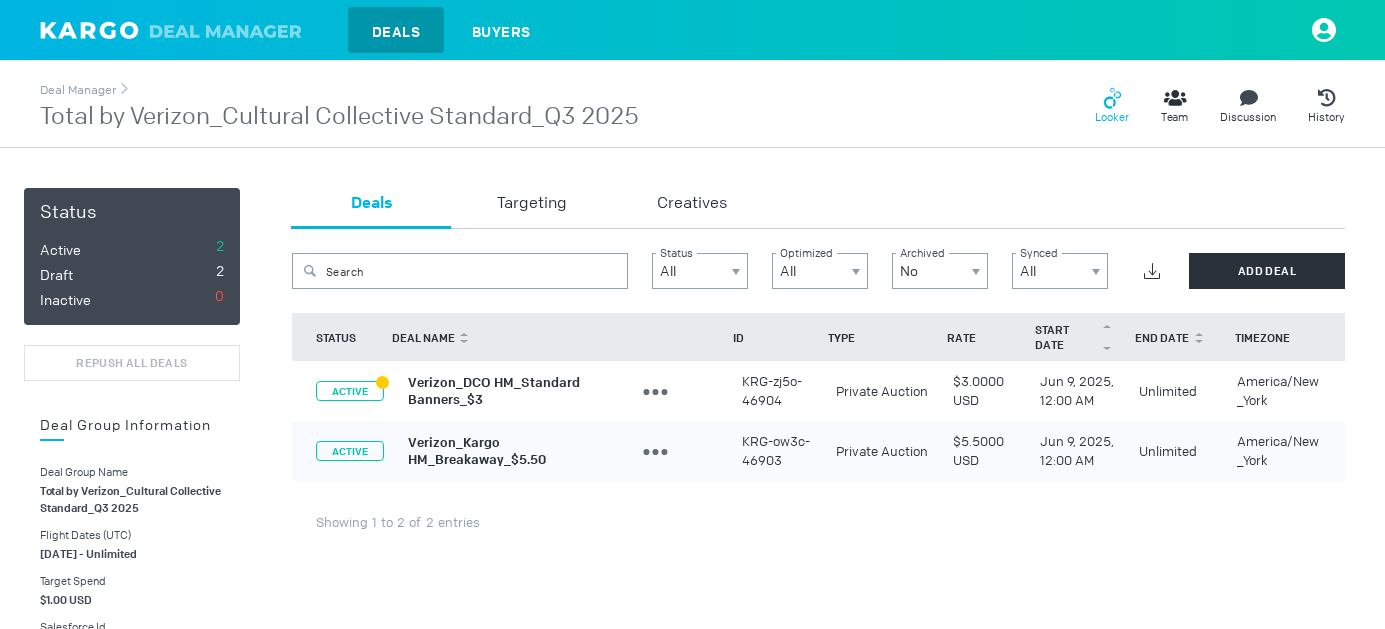 click at bounding box center (1114, 95) 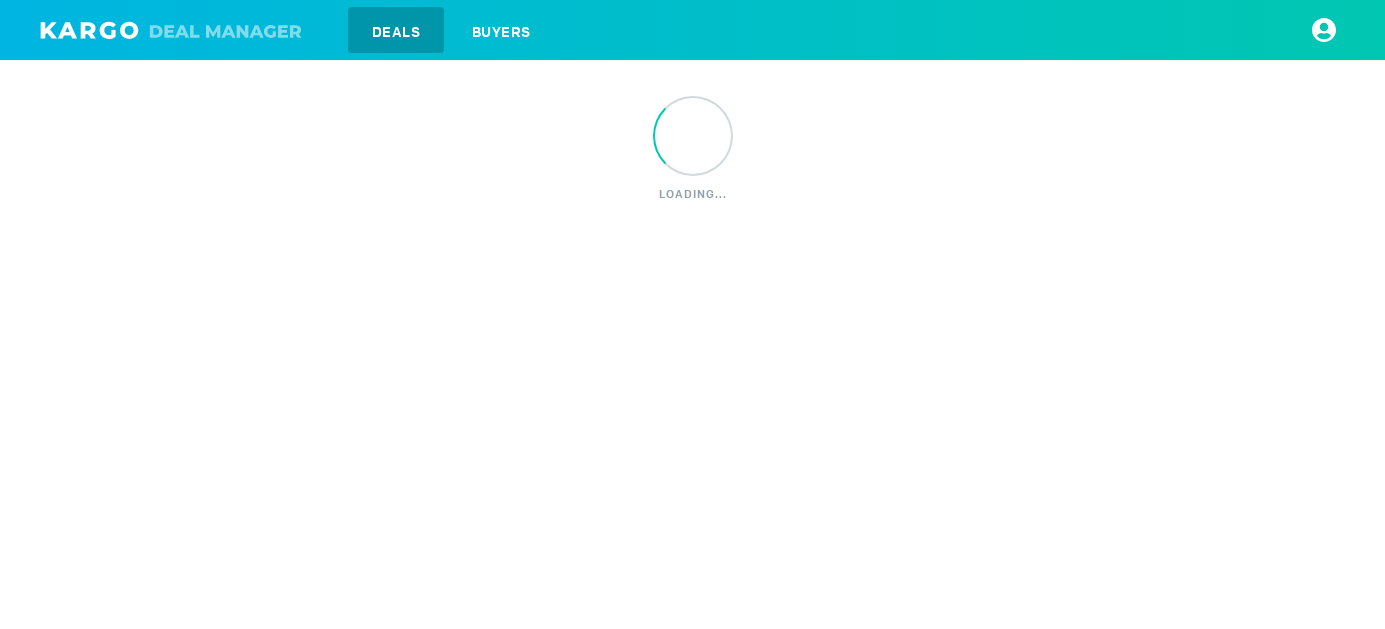 scroll, scrollTop: 0, scrollLeft: 0, axis: both 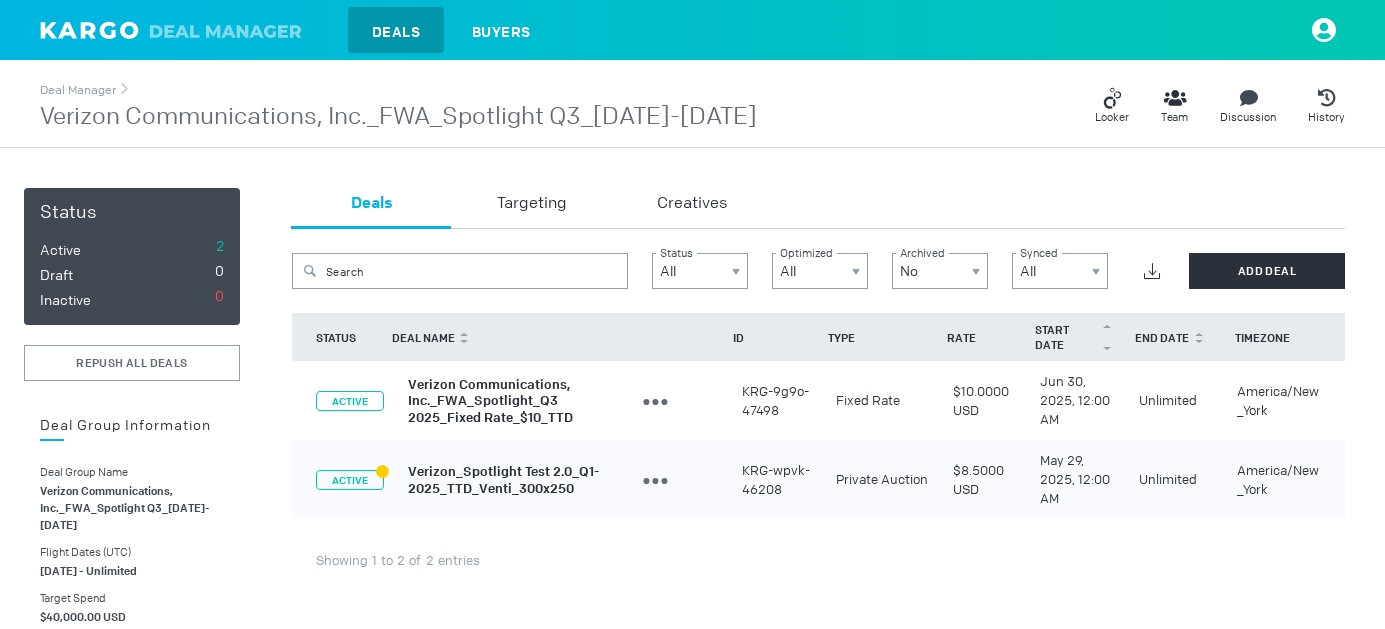 click on "Verizon Communications, Inc._FWA_Spotlight_Q3 2025_Fixed Rate_$10_TTD" at bounding box center (490, 400) 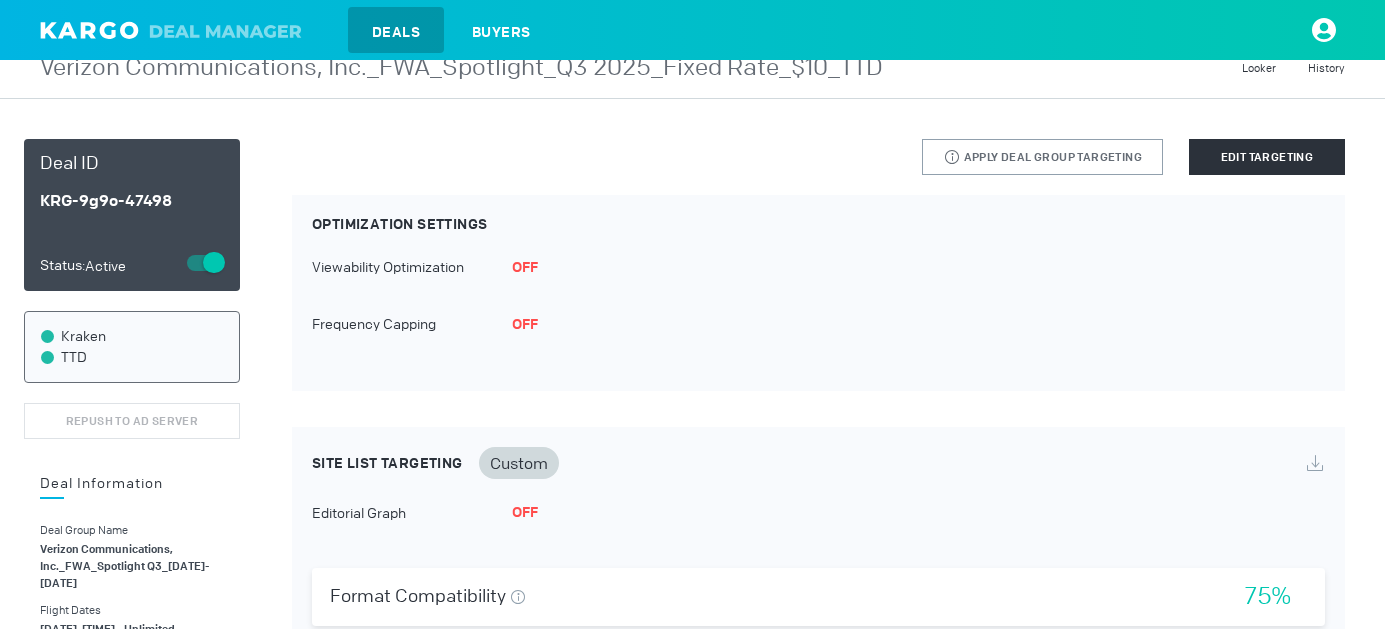 scroll, scrollTop: 0, scrollLeft: 0, axis: both 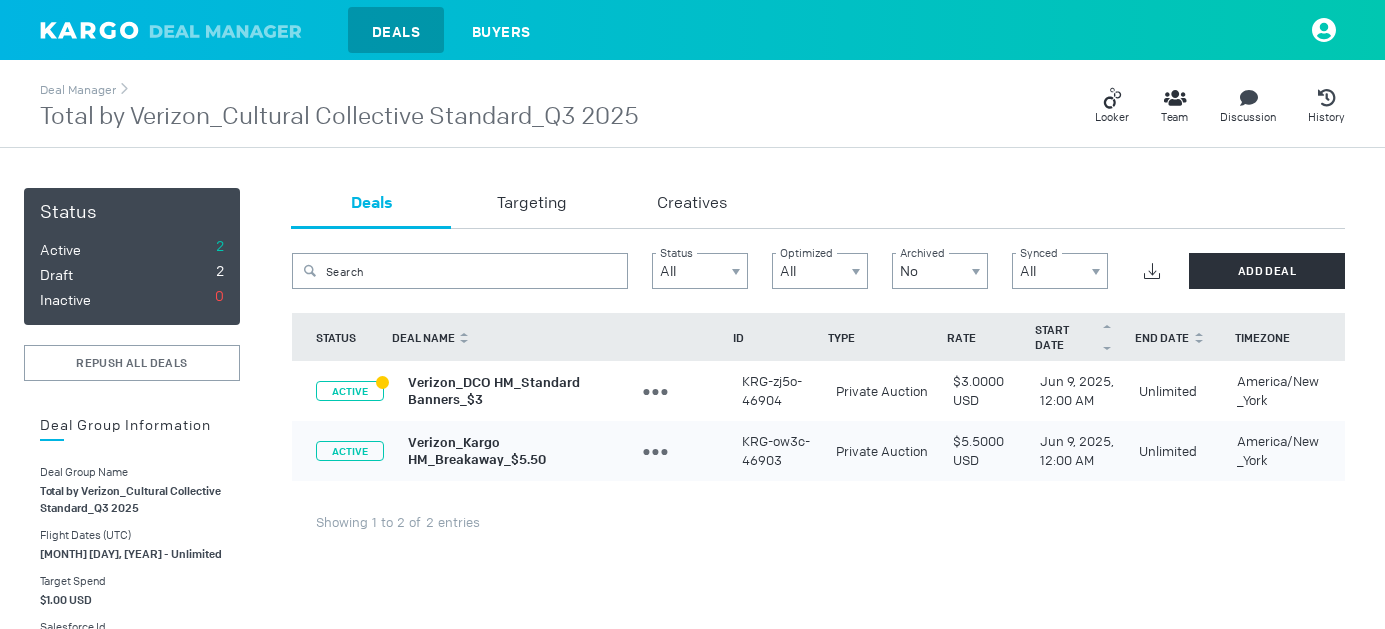 click on "Verizon_DCO HM_Standard Banners_$3" at bounding box center (494, 391) 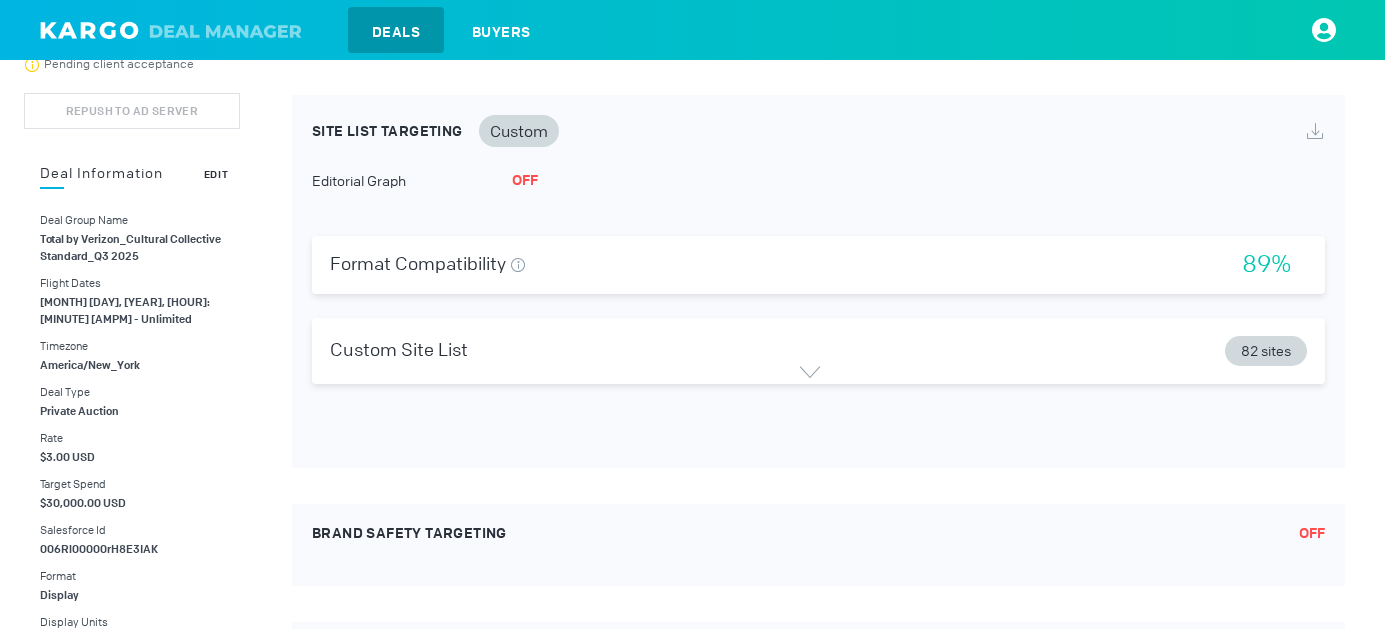 scroll, scrollTop: 0, scrollLeft: 0, axis: both 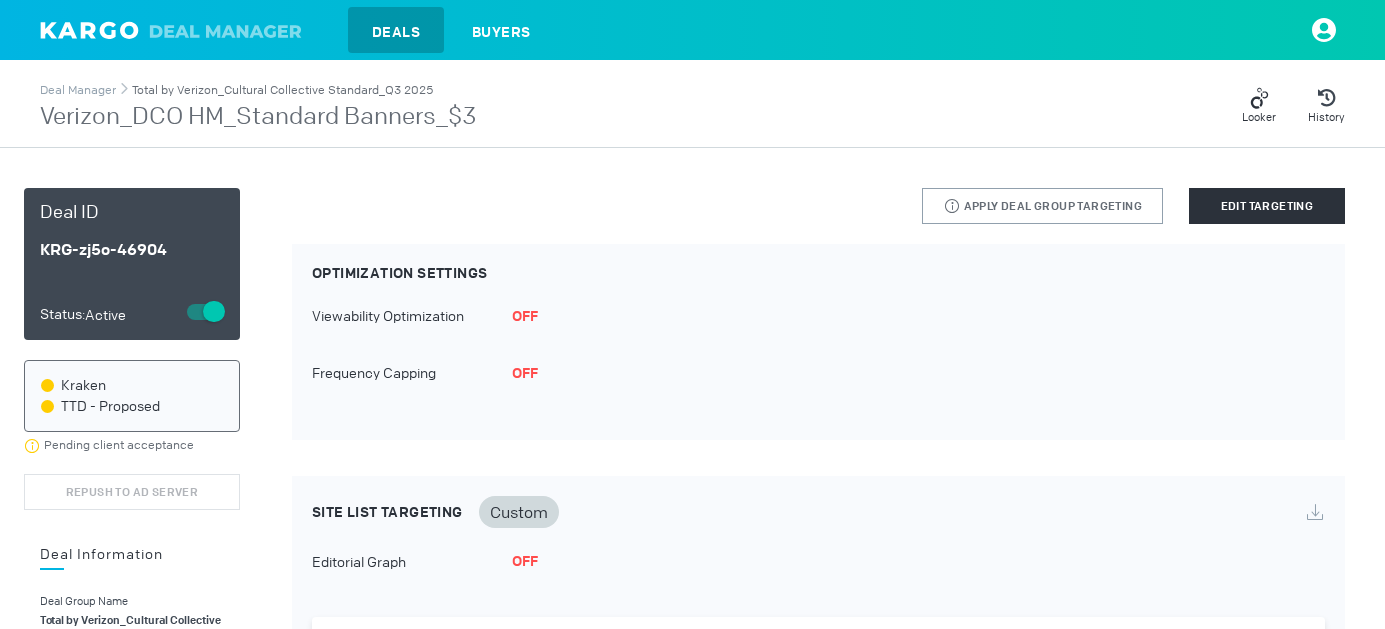 click on "Total by Verizon_Cultural Collective Standard_Q3 2025" at bounding box center (282, 90) 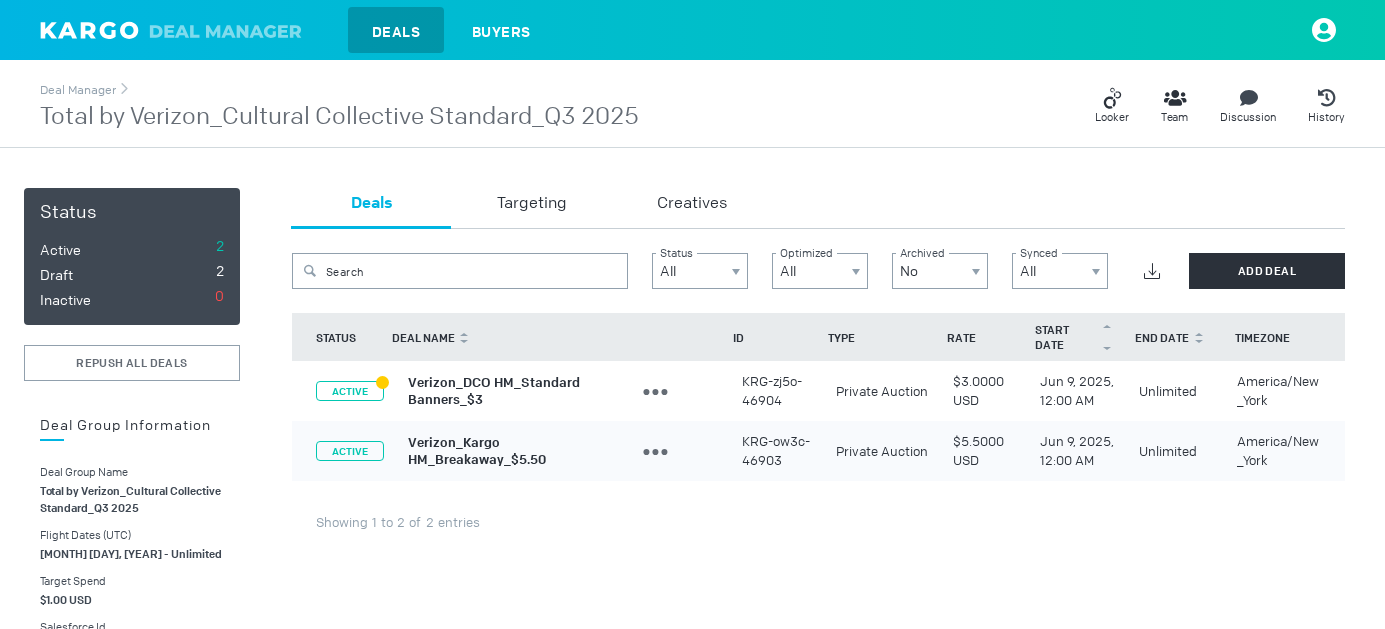 click on "Verizon_Kargo HM_Breakaway_$5.50" at bounding box center (477, 451) 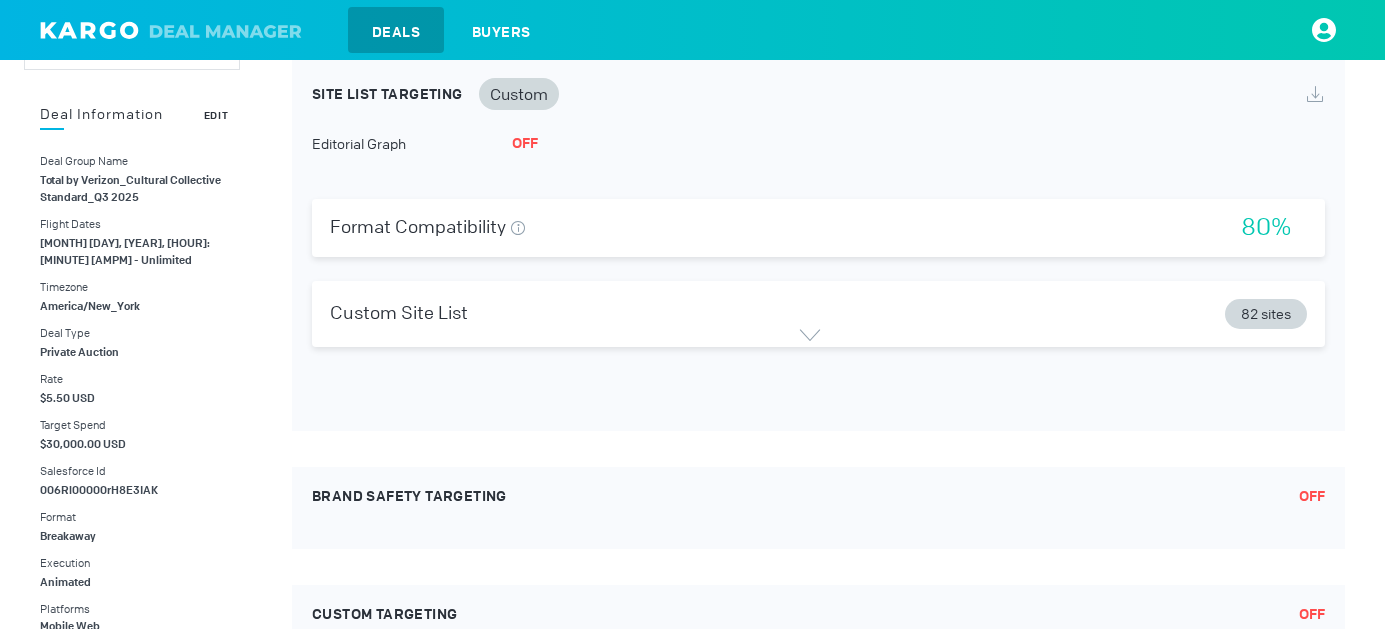 scroll, scrollTop: 0, scrollLeft: 0, axis: both 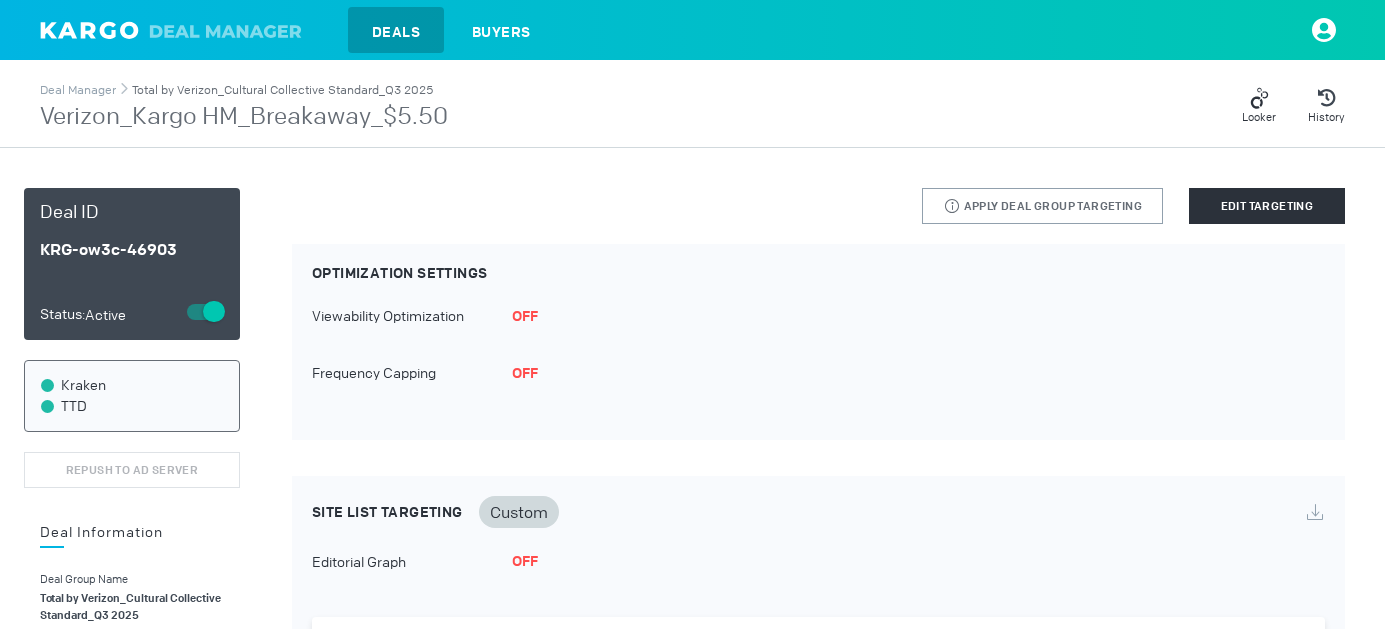 click on "Total by Verizon_Cultural Collective Standard_Q3 2025" at bounding box center [282, 90] 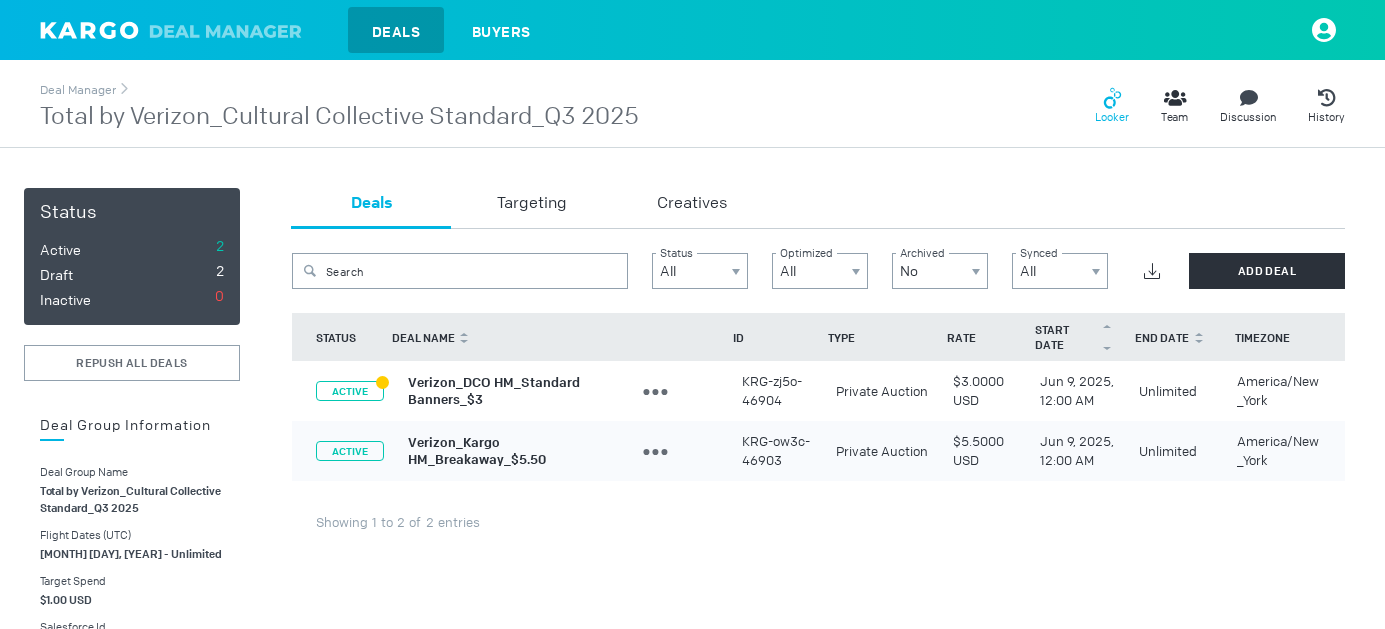 click on "Looker" at bounding box center (1112, 117) 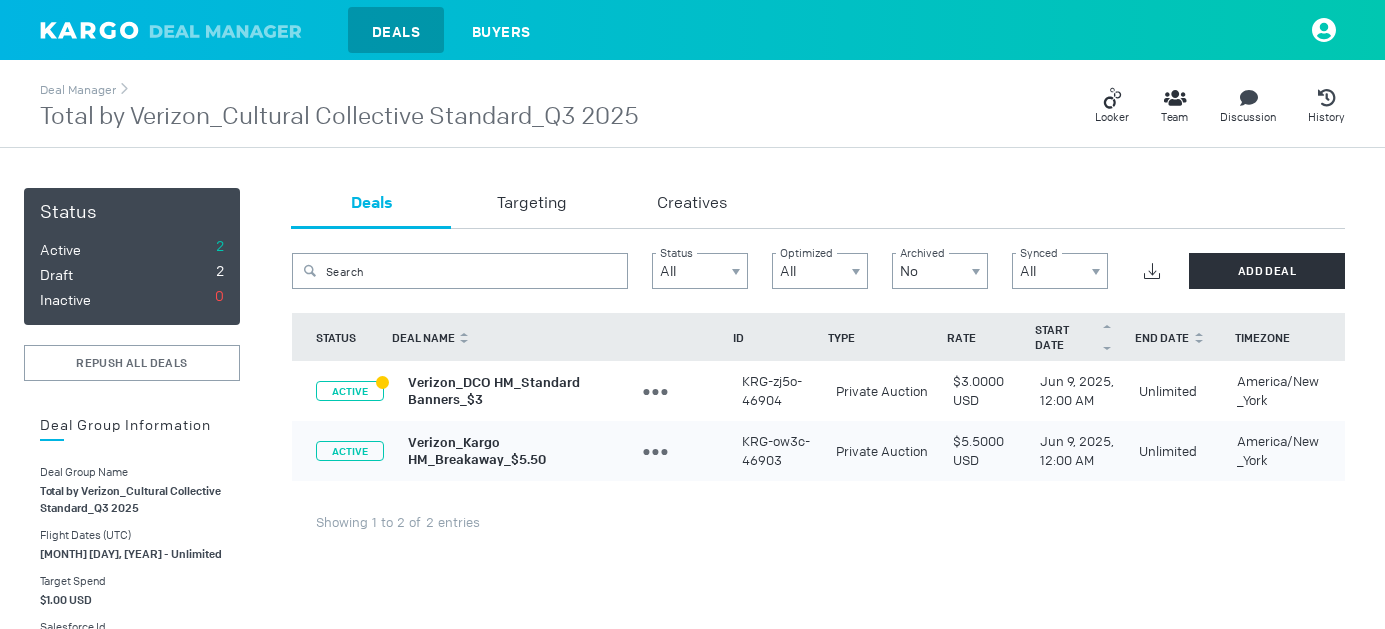 click on "Verizon_DCO HM_Standard Banners_$3" at bounding box center (494, 391) 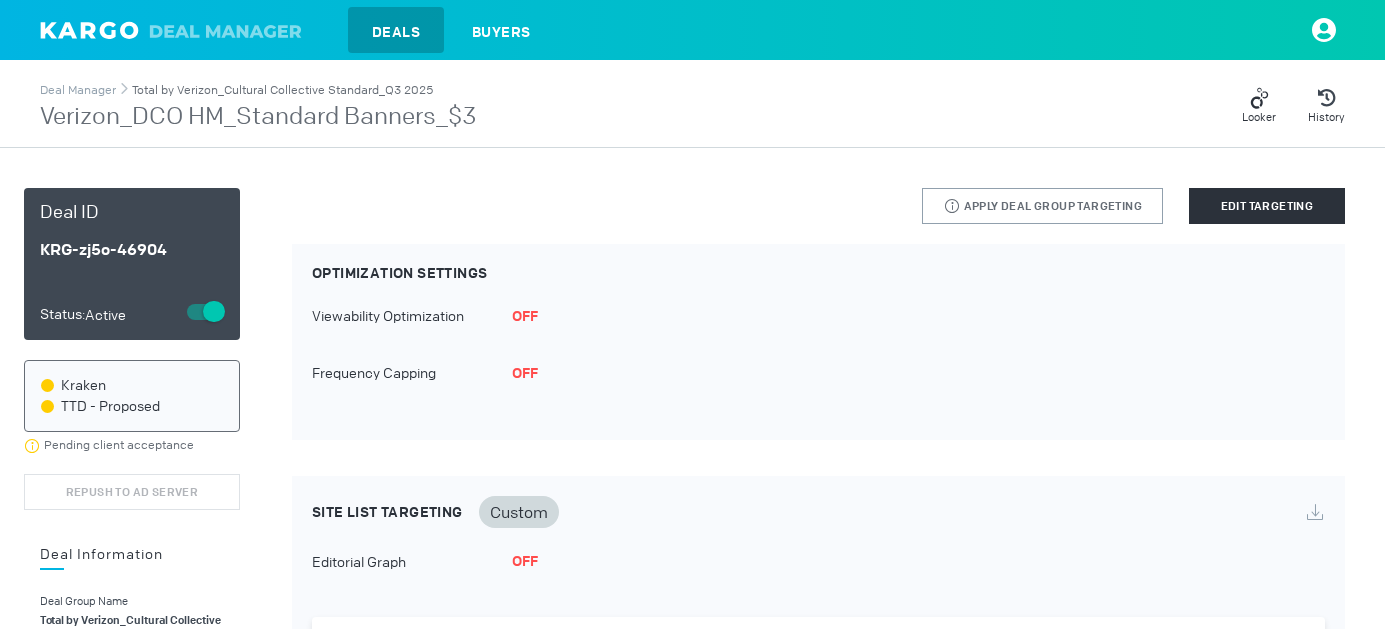 click on "Total by Verizon_Cultural Collective Standard_Q3 2025" at bounding box center (282, 90) 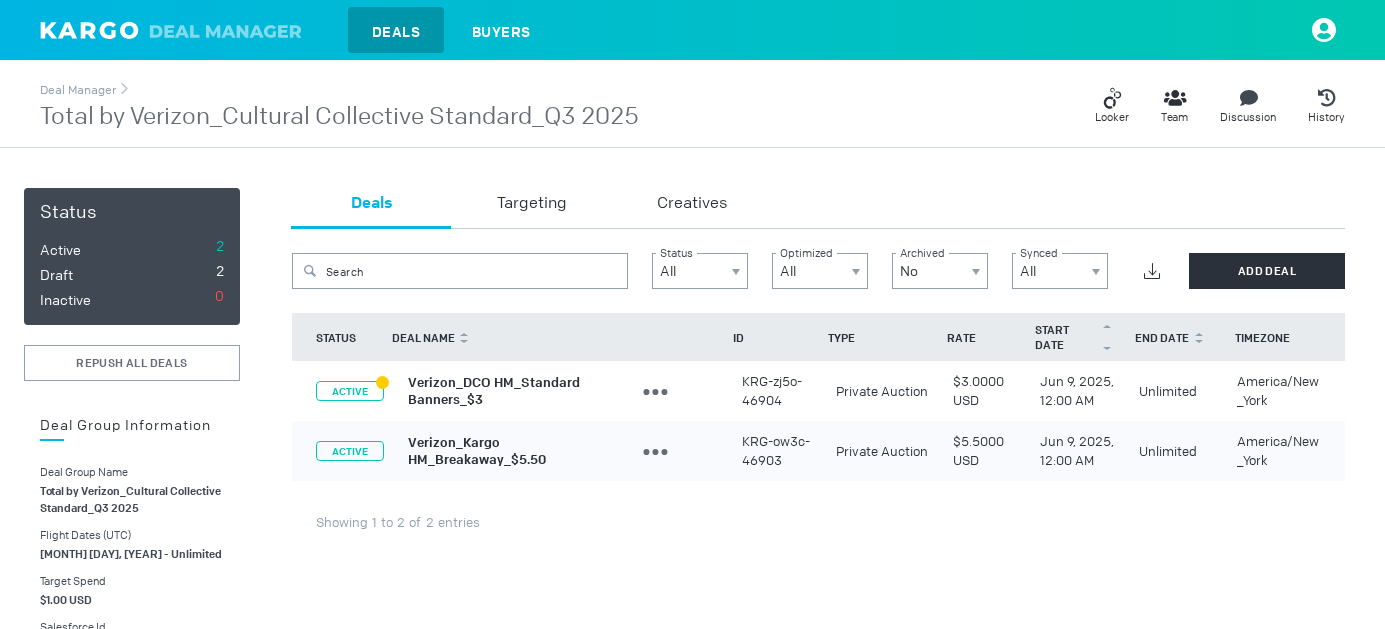 click on "Verizon_Kargo HM_Breakaway_$5.50" at bounding box center [477, 451] 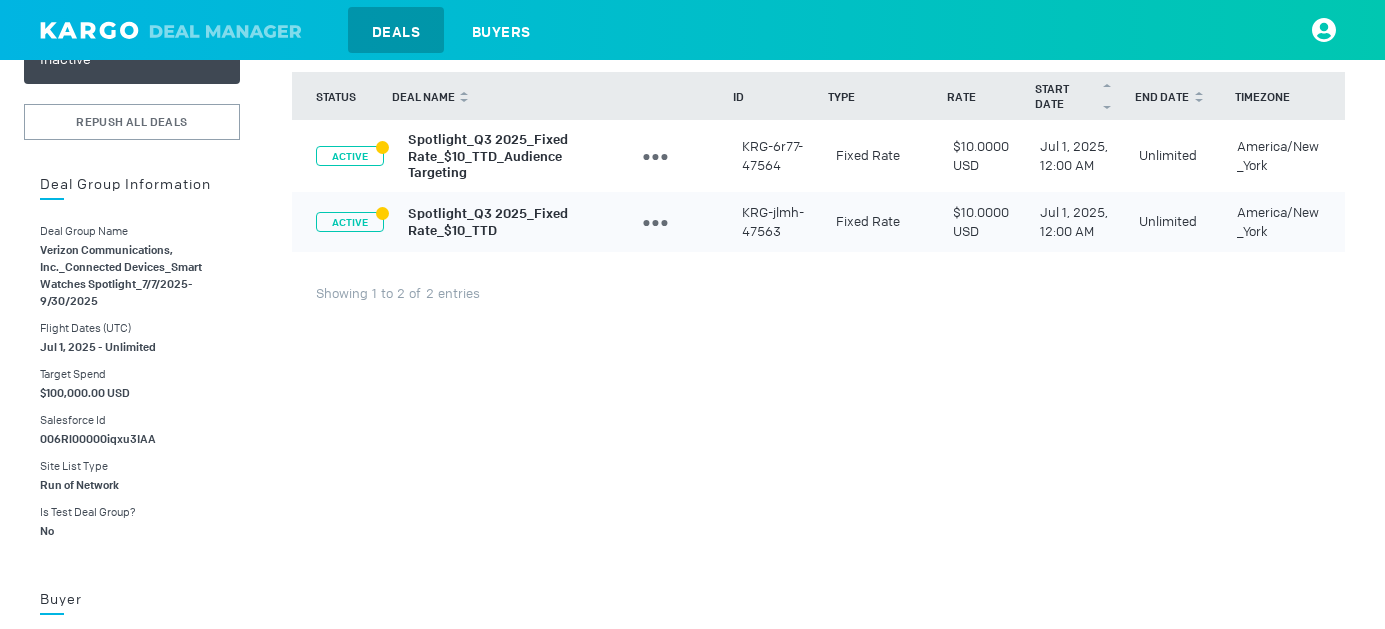 scroll, scrollTop: 257, scrollLeft: 0, axis: vertical 